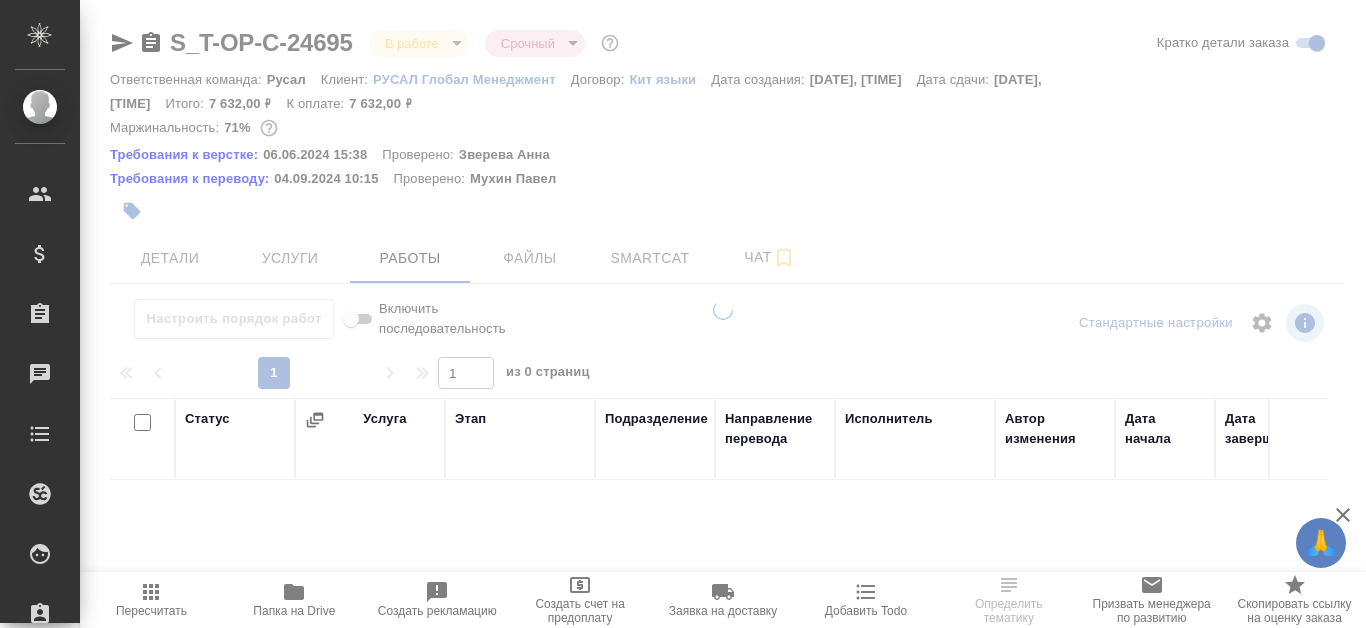 scroll, scrollTop: 0, scrollLeft: 0, axis: both 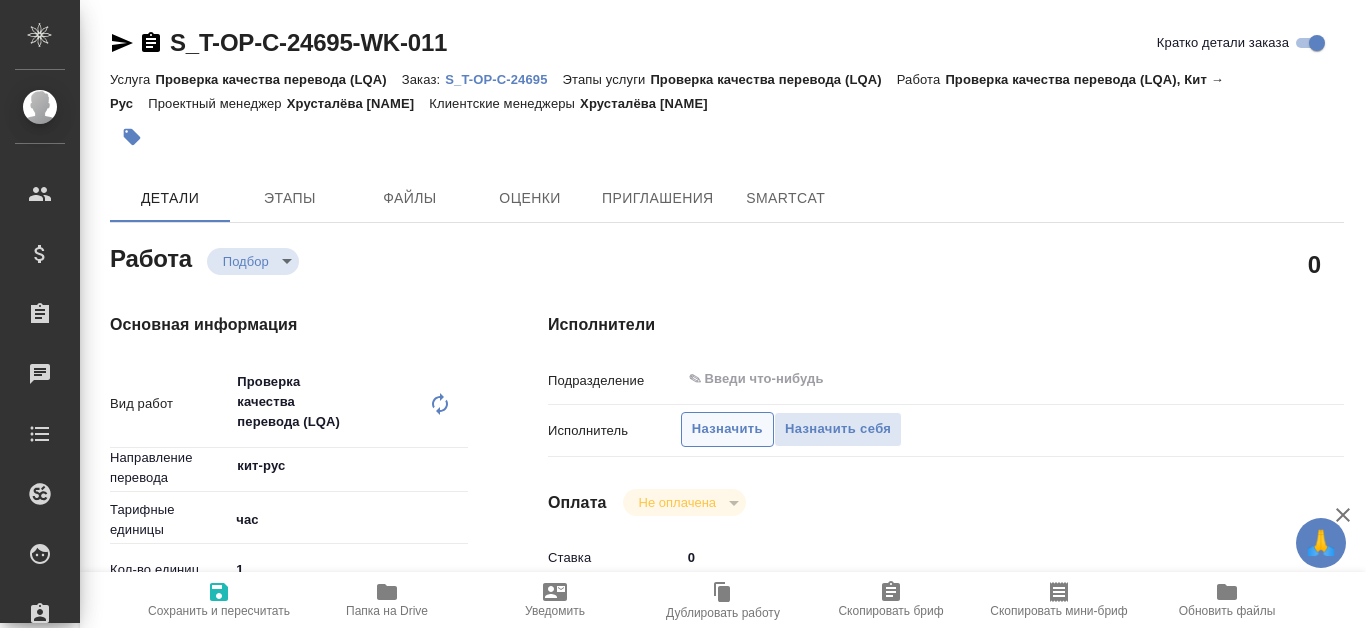 type on "x" 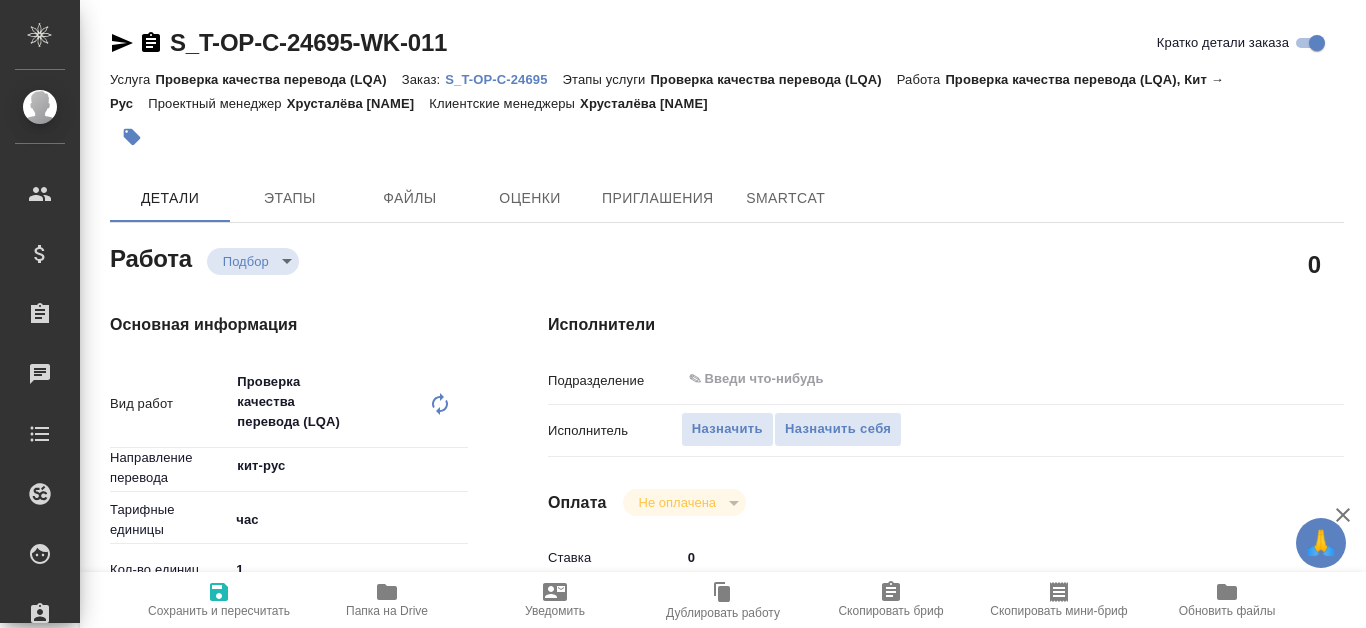 type on "x" 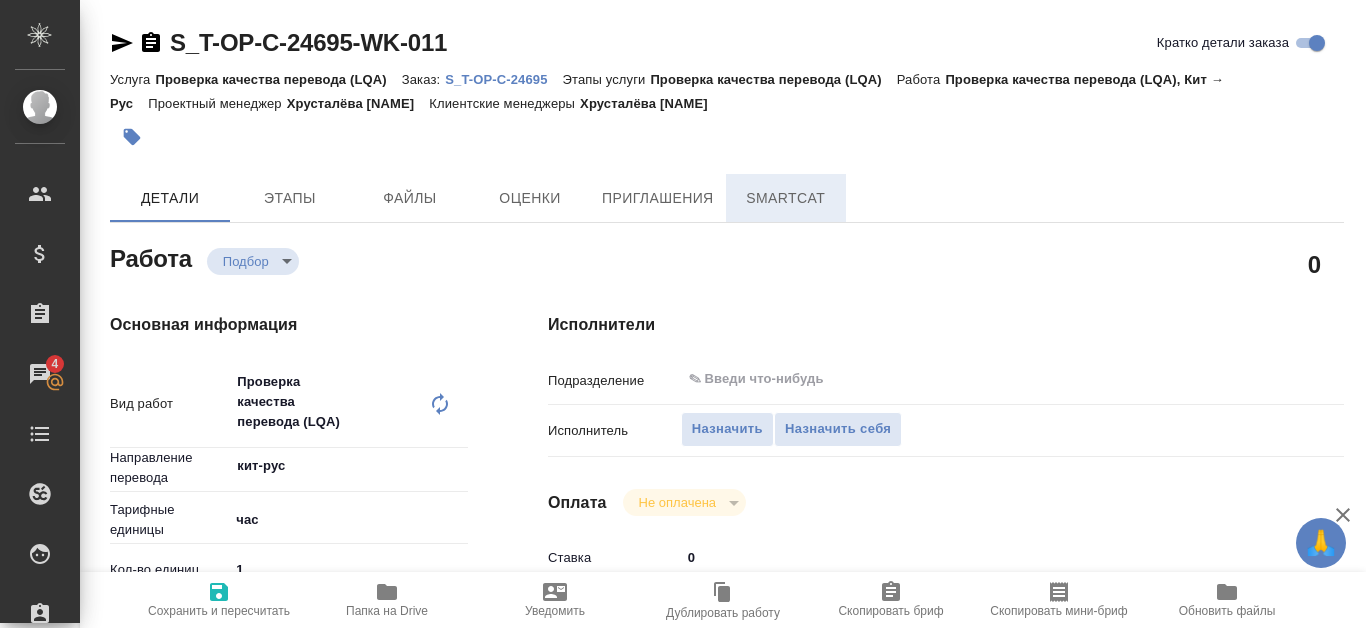 click on "SmartCat" at bounding box center [786, 198] 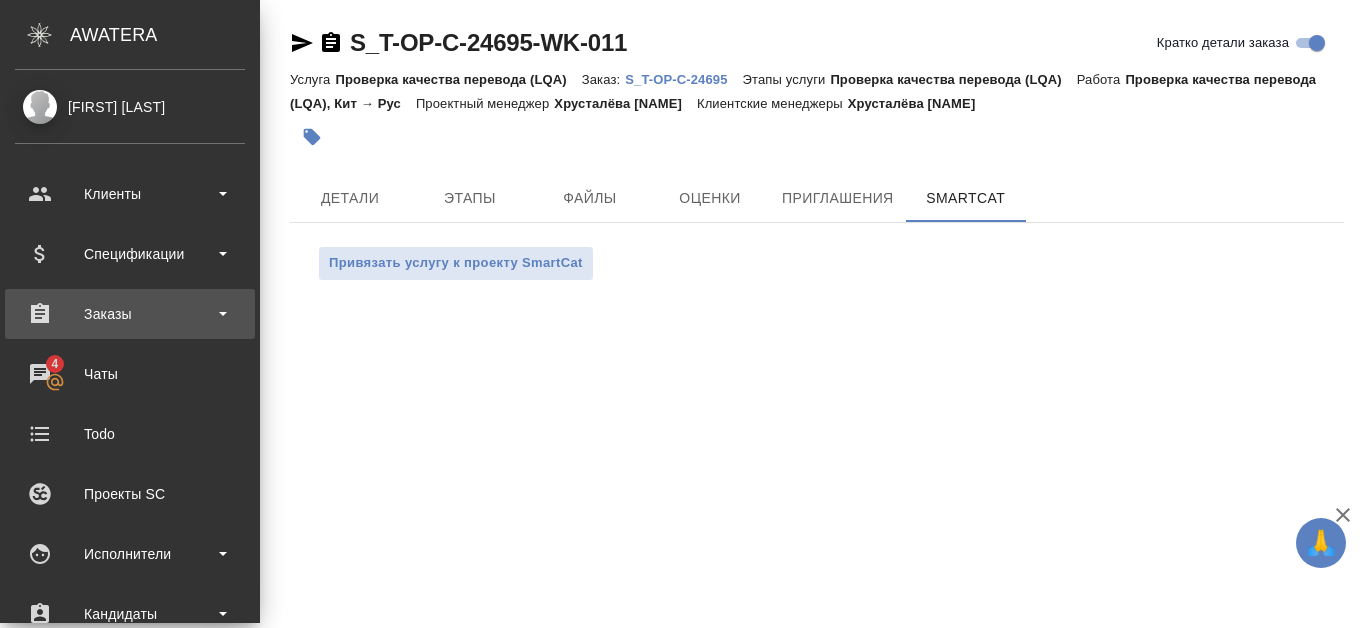 click on "Заказы" at bounding box center [130, 314] 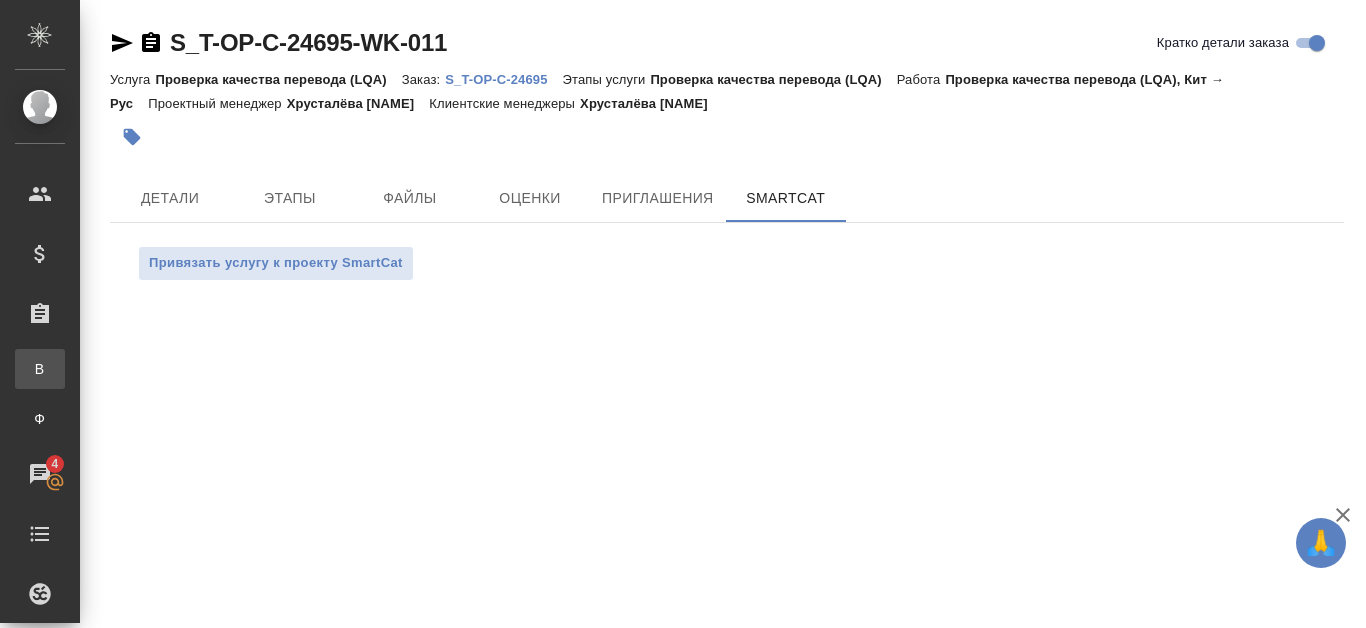 click on "Все заказы" at bounding box center [15, 369] 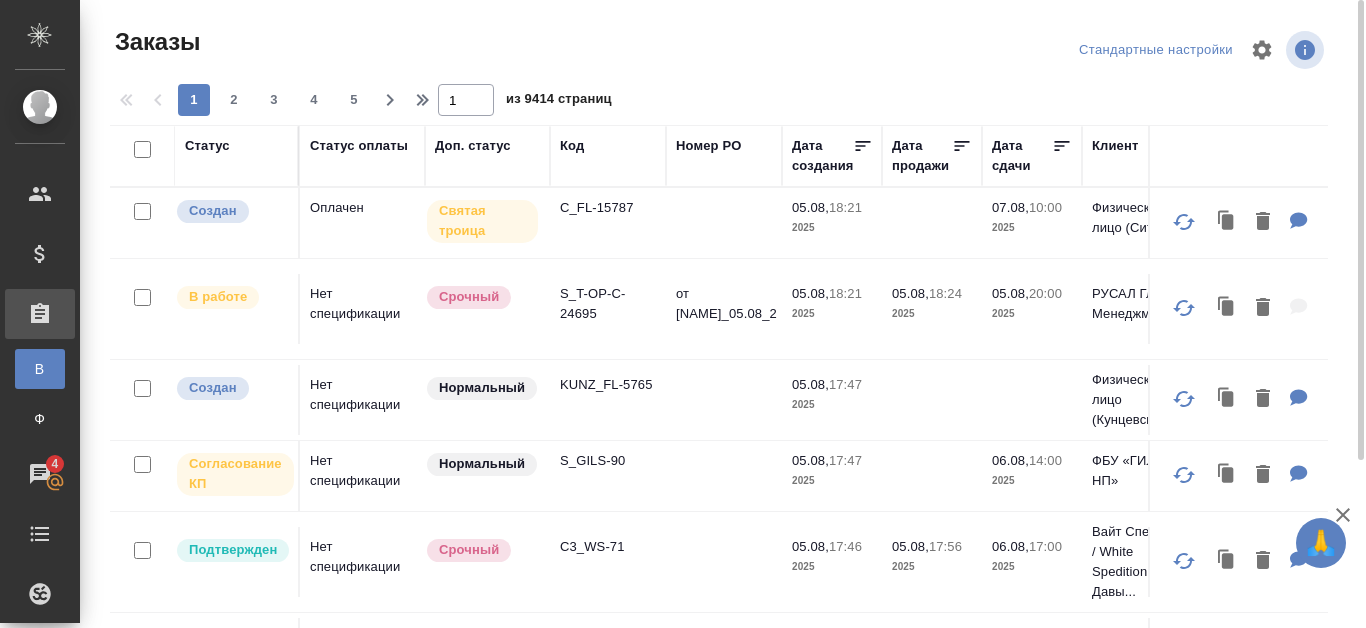 click on "Код" at bounding box center (572, 146) 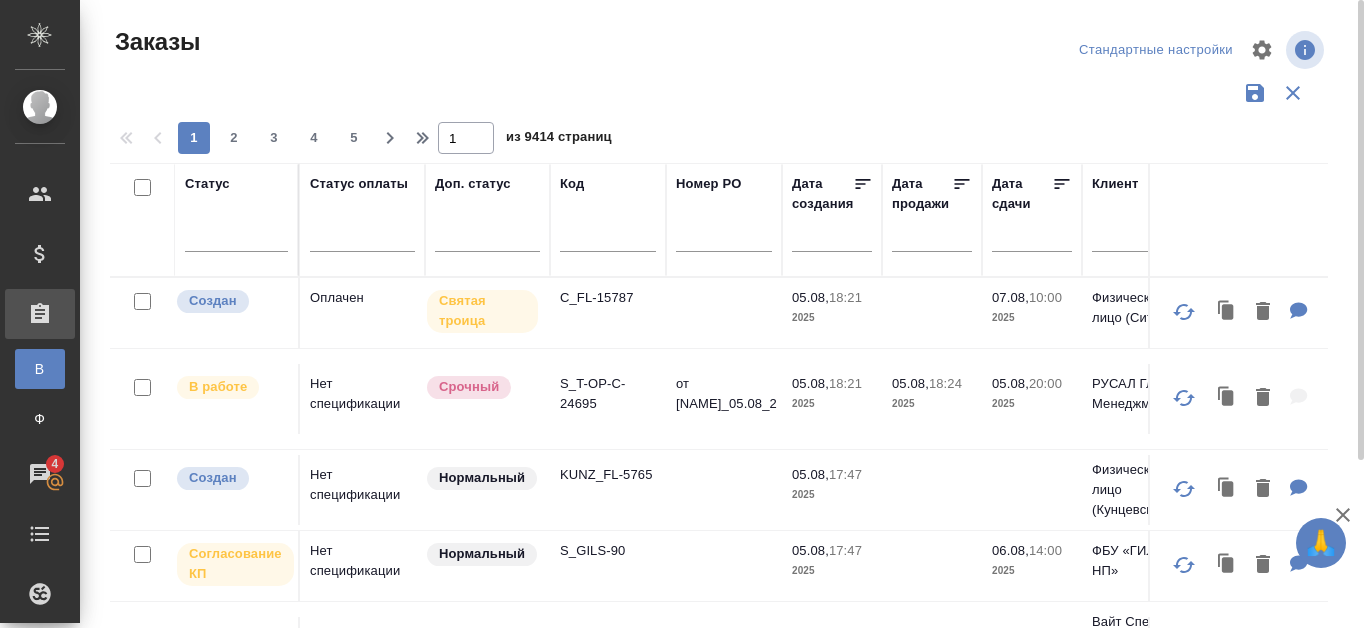 click at bounding box center [608, 239] 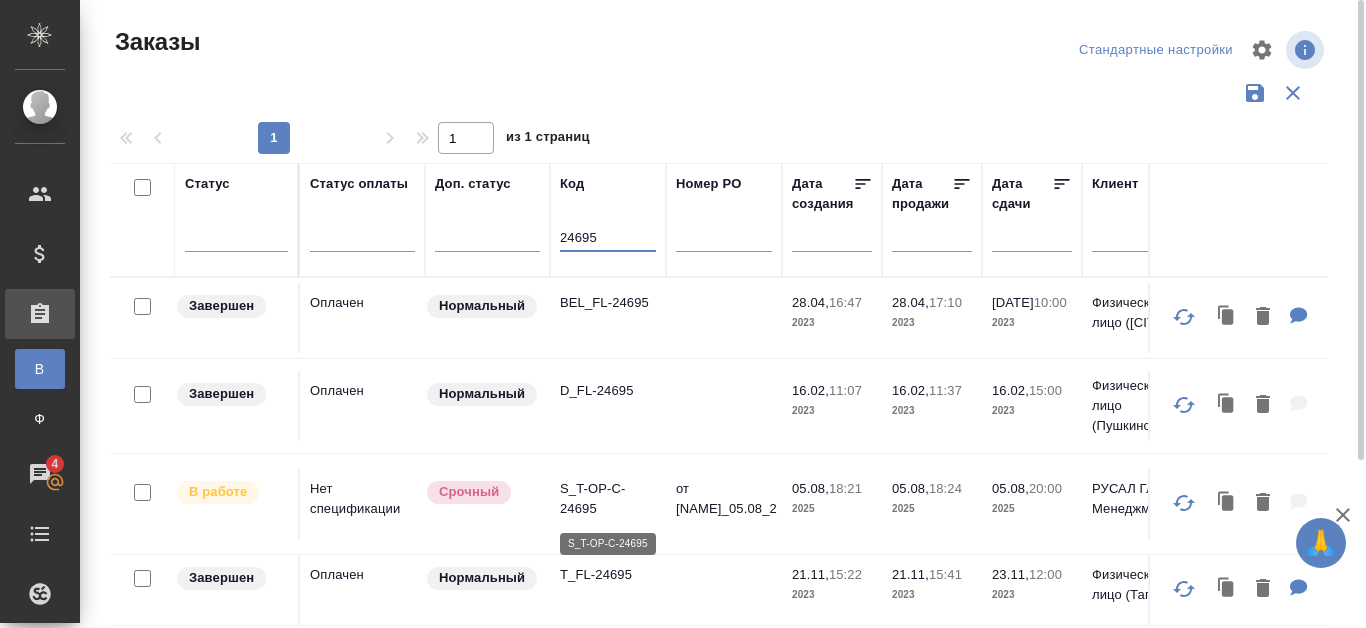 type on "24695" 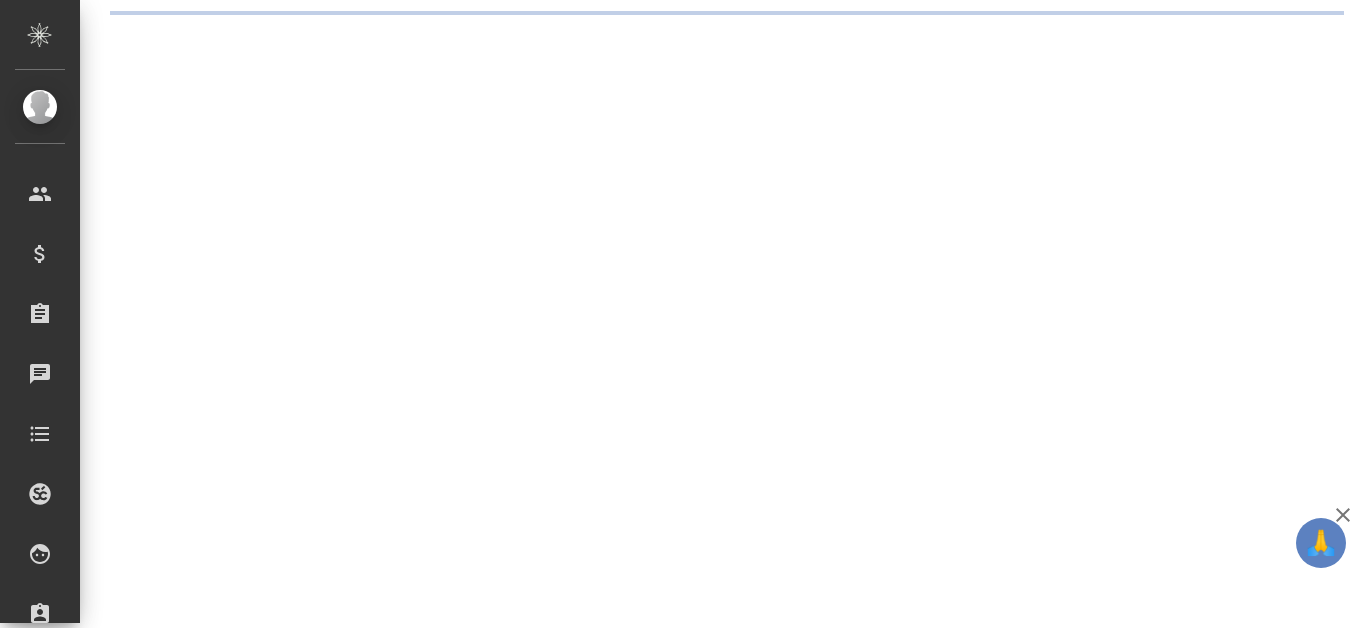 scroll, scrollTop: 0, scrollLeft: 0, axis: both 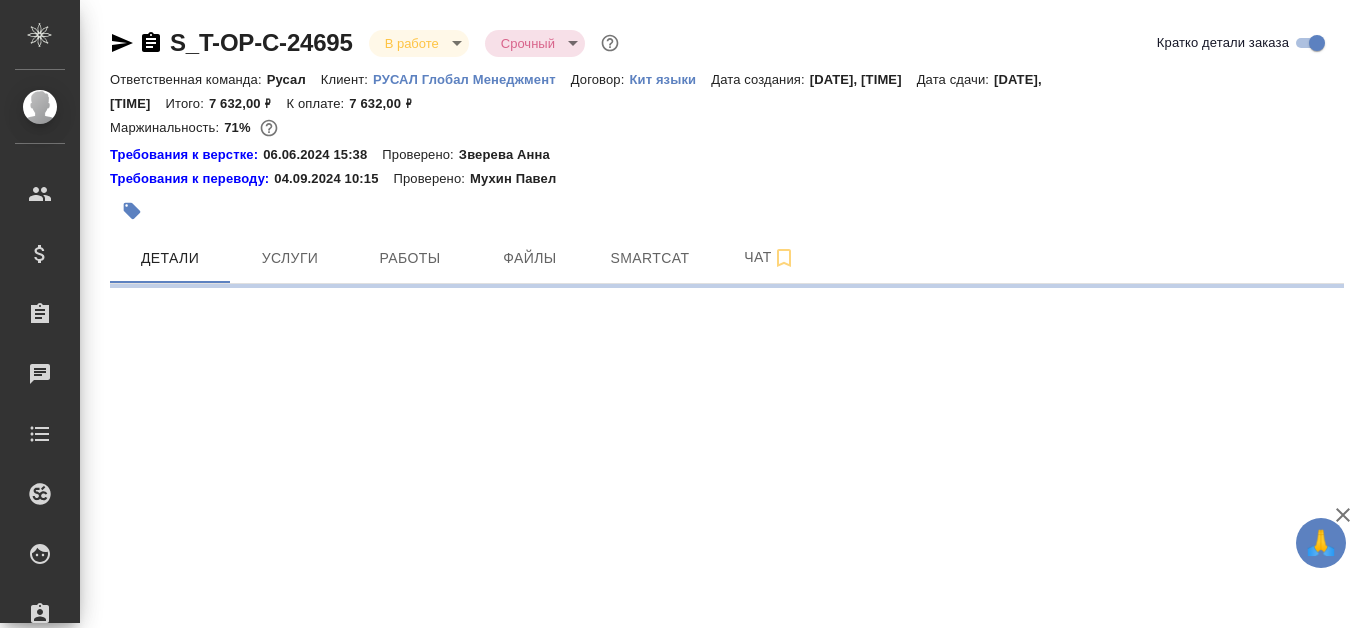 select on "RU" 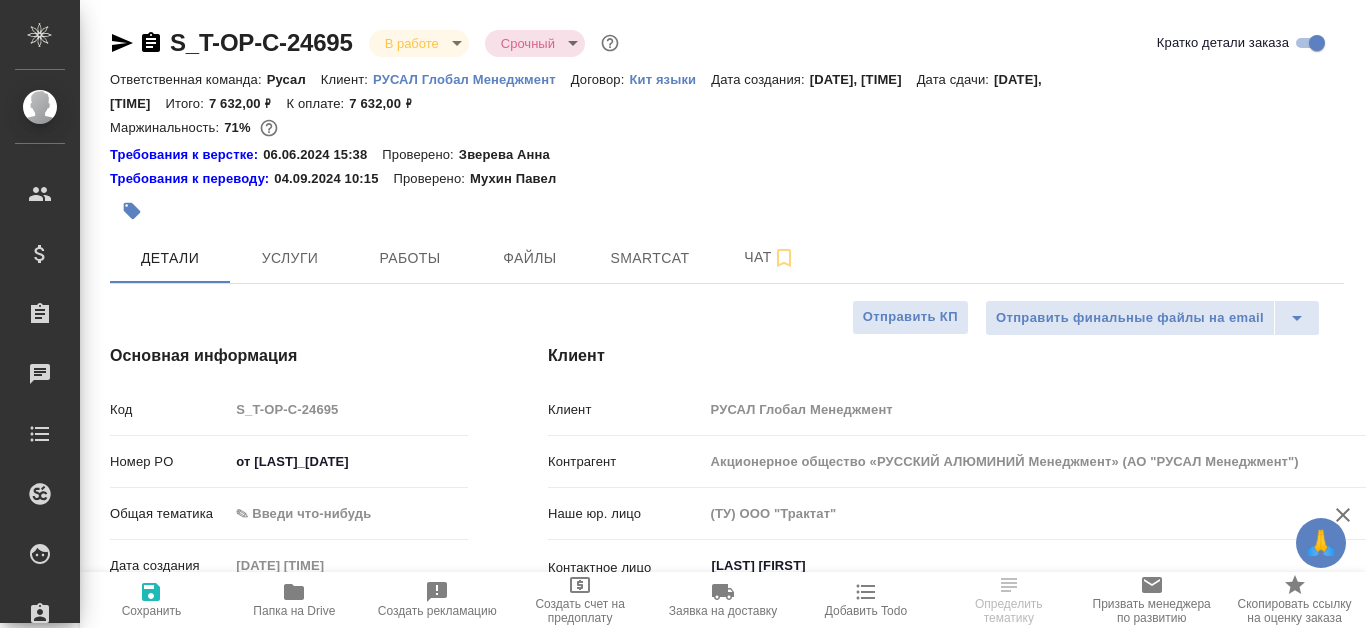 type on "x" 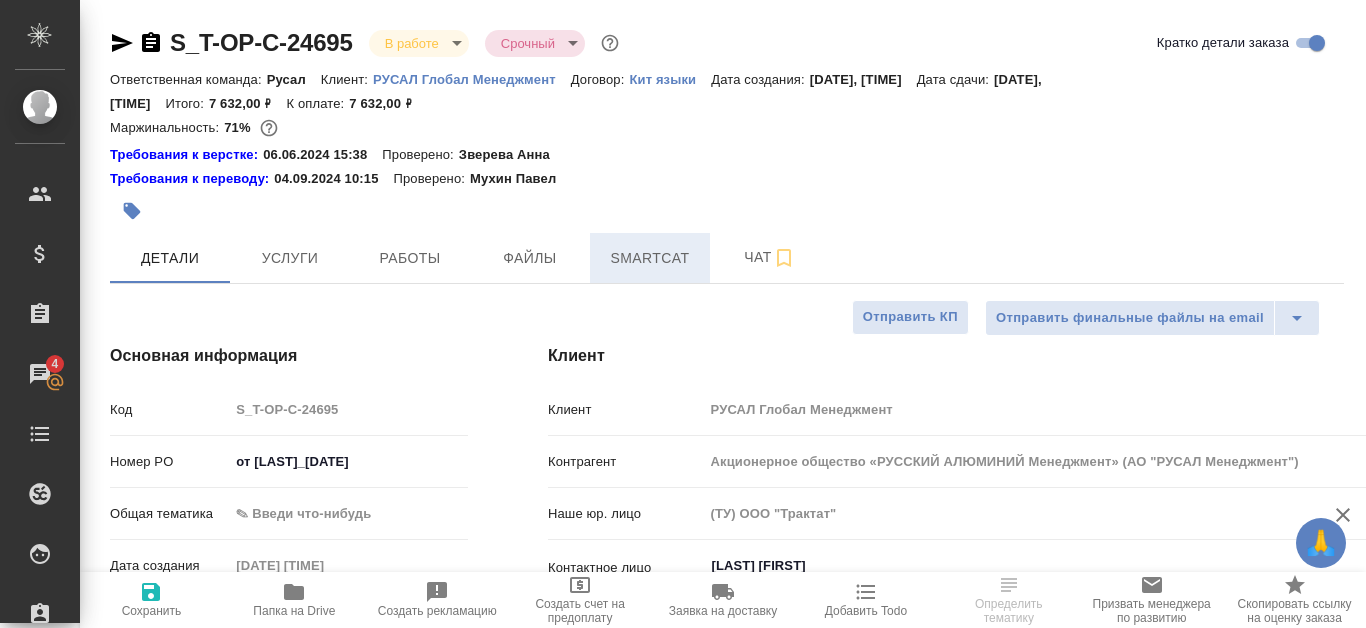 click on "Smartcat" at bounding box center (650, 258) 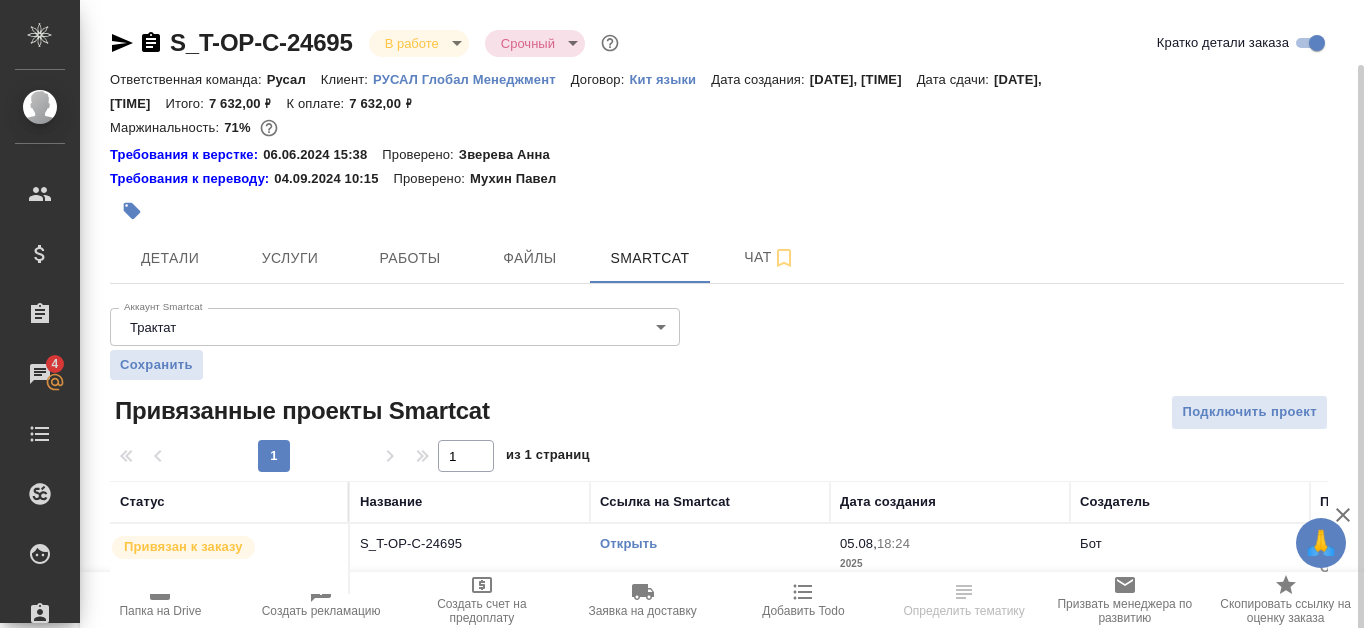 scroll, scrollTop: 33, scrollLeft: 0, axis: vertical 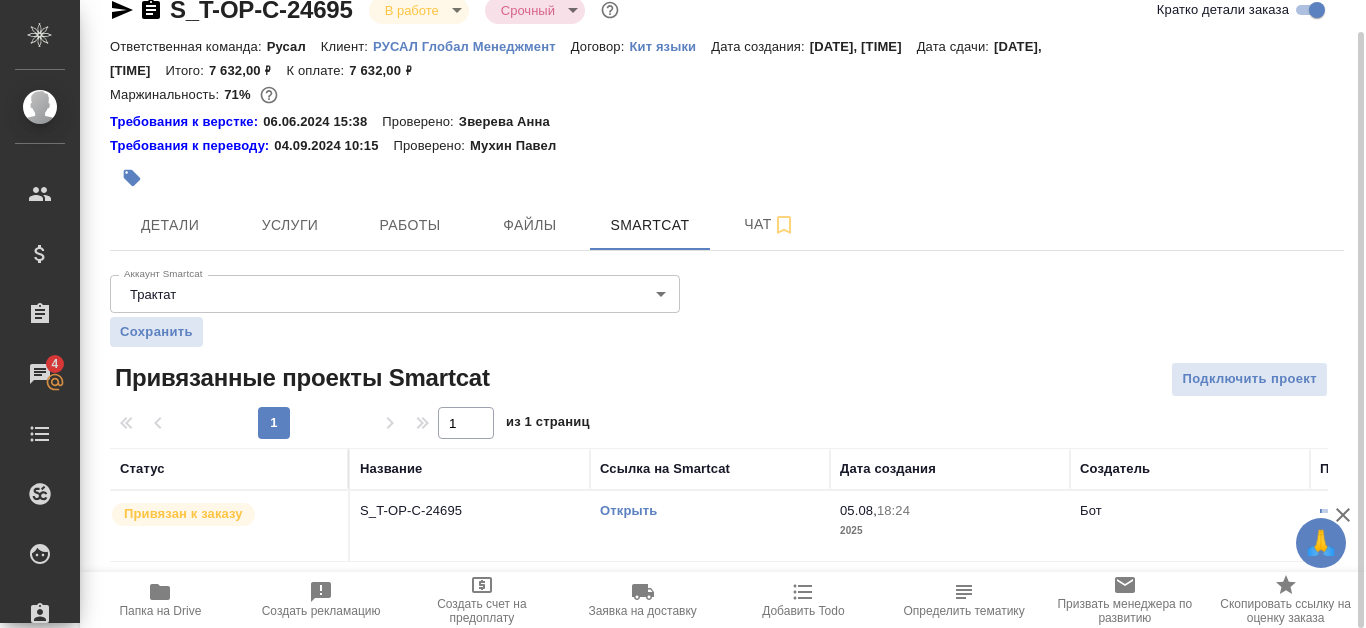 click on "Открыть" at bounding box center [628, 510] 